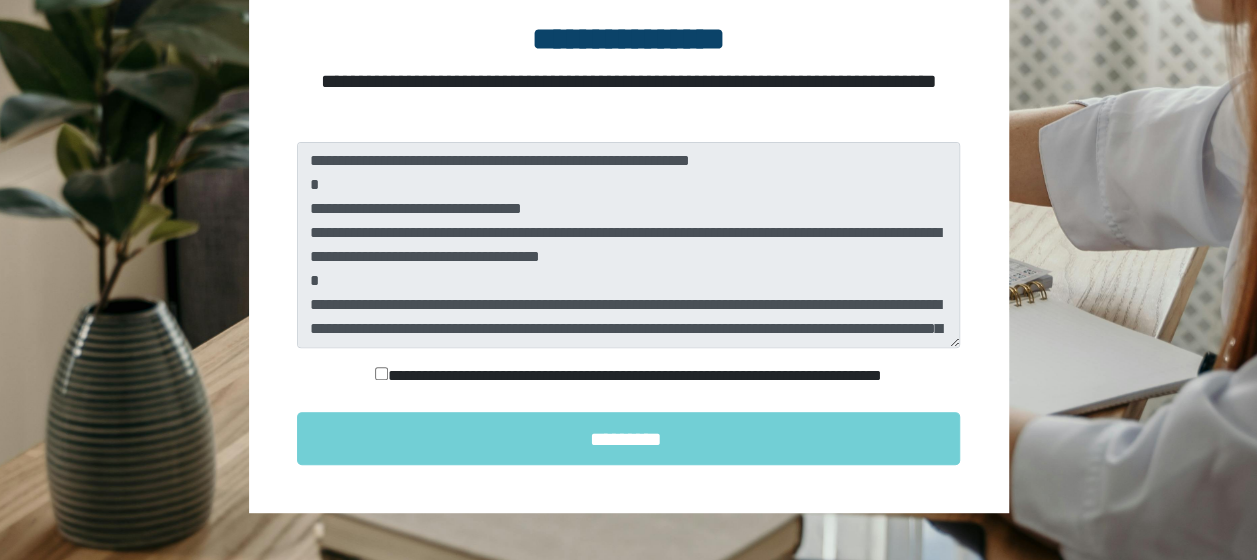 scroll, scrollTop: 319, scrollLeft: 0, axis: vertical 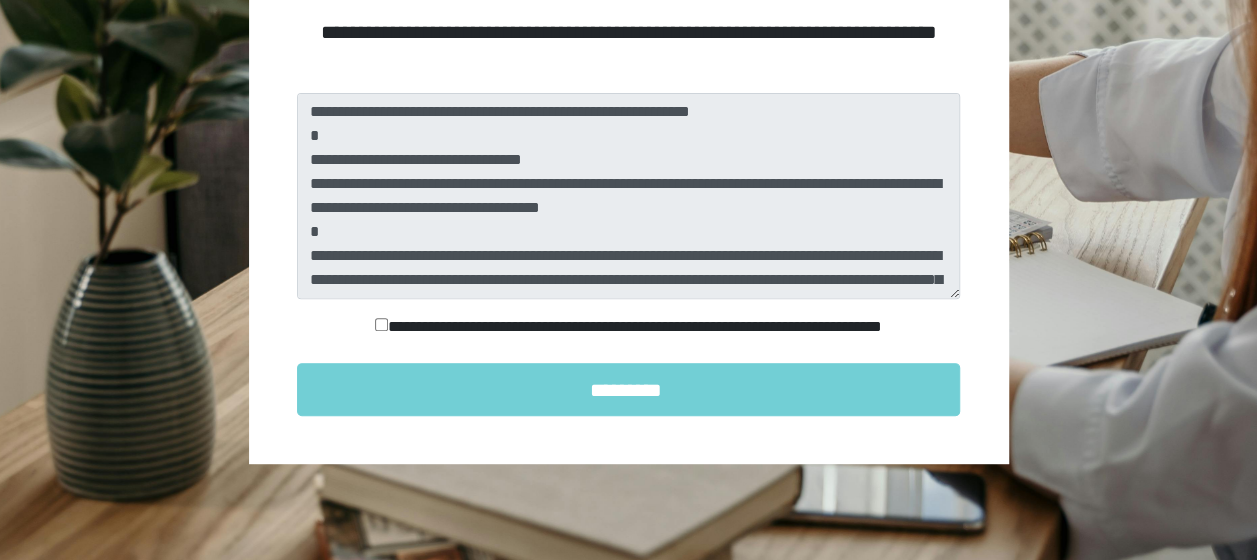 click on "**********" at bounding box center (629, 327) 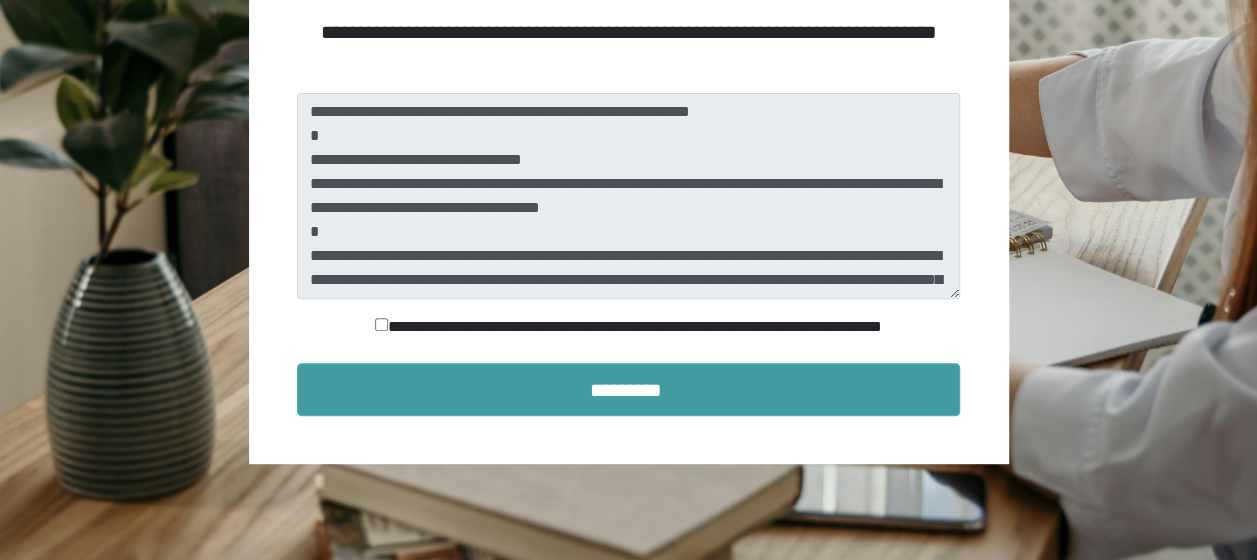click on "*********" at bounding box center [629, 390] 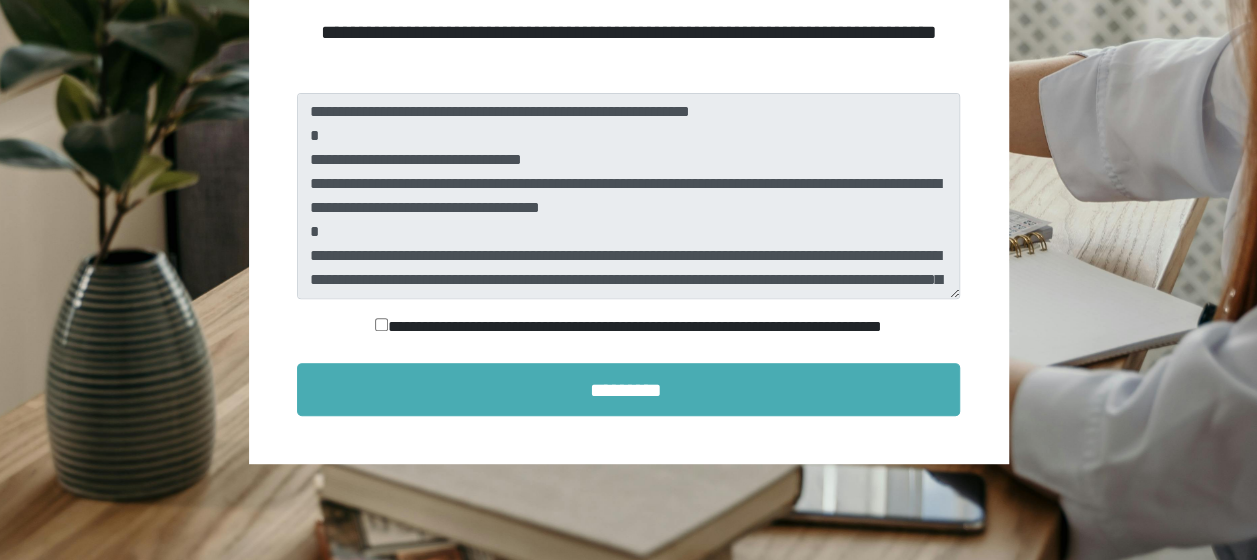 scroll, scrollTop: 181, scrollLeft: 0, axis: vertical 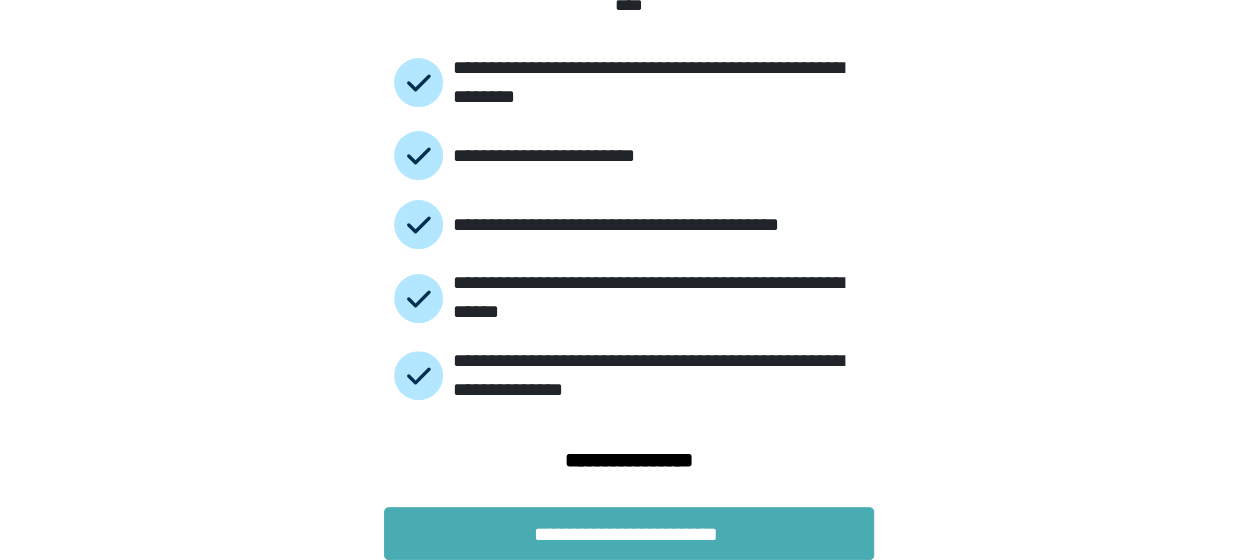 click on "**********" at bounding box center (629, 534) 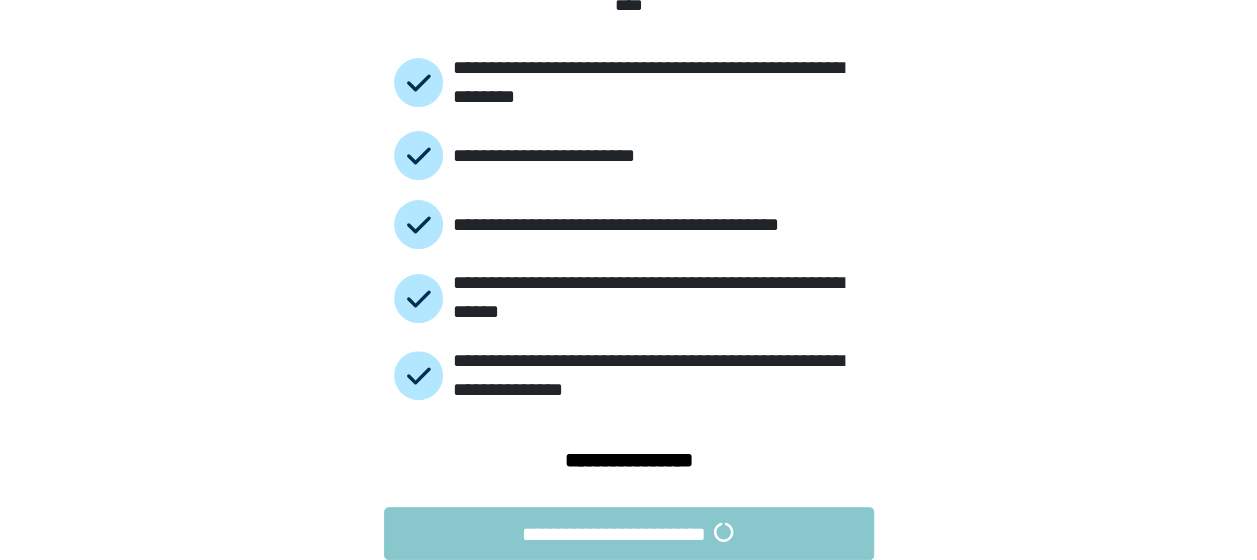 scroll, scrollTop: 51, scrollLeft: 0, axis: vertical 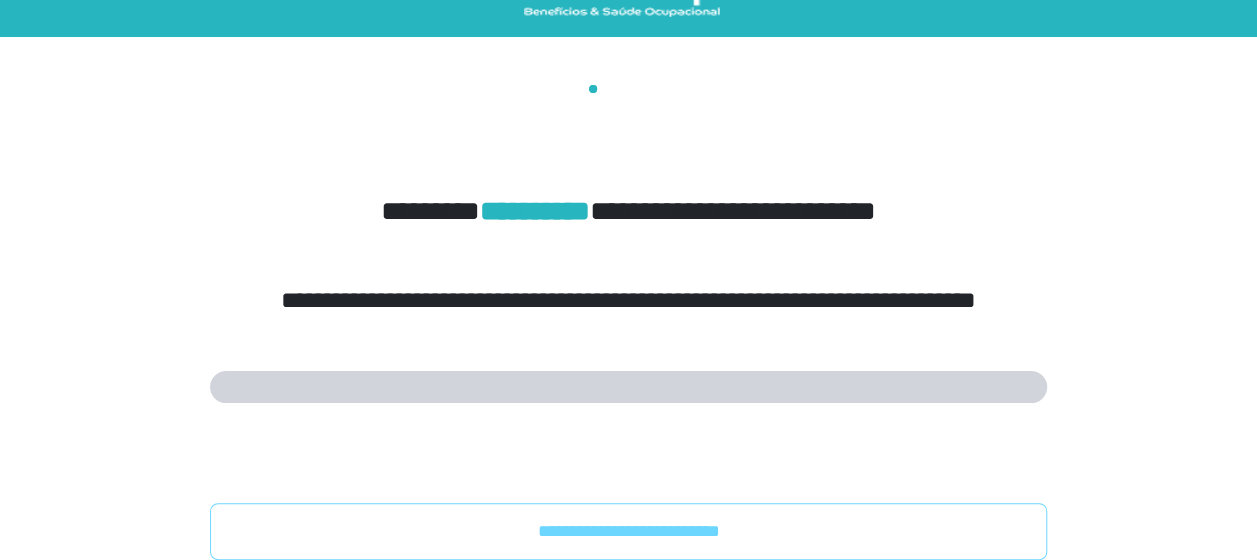 click on "**********" at bounding box center [628, 322] 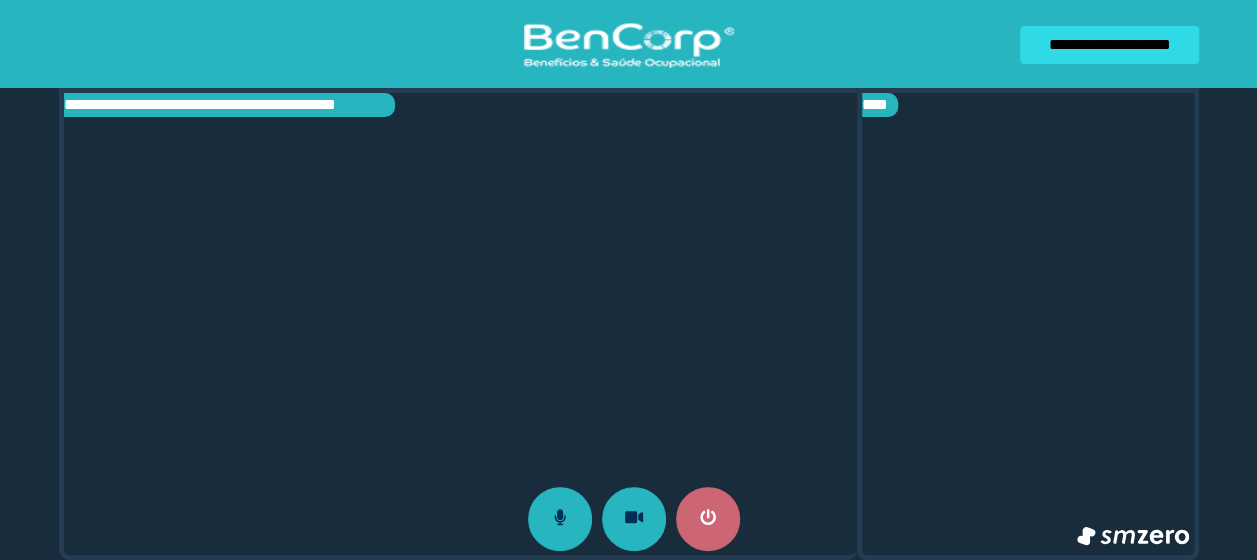 scroll, scrollTop: 0, scrollLeft: 0, axis: both 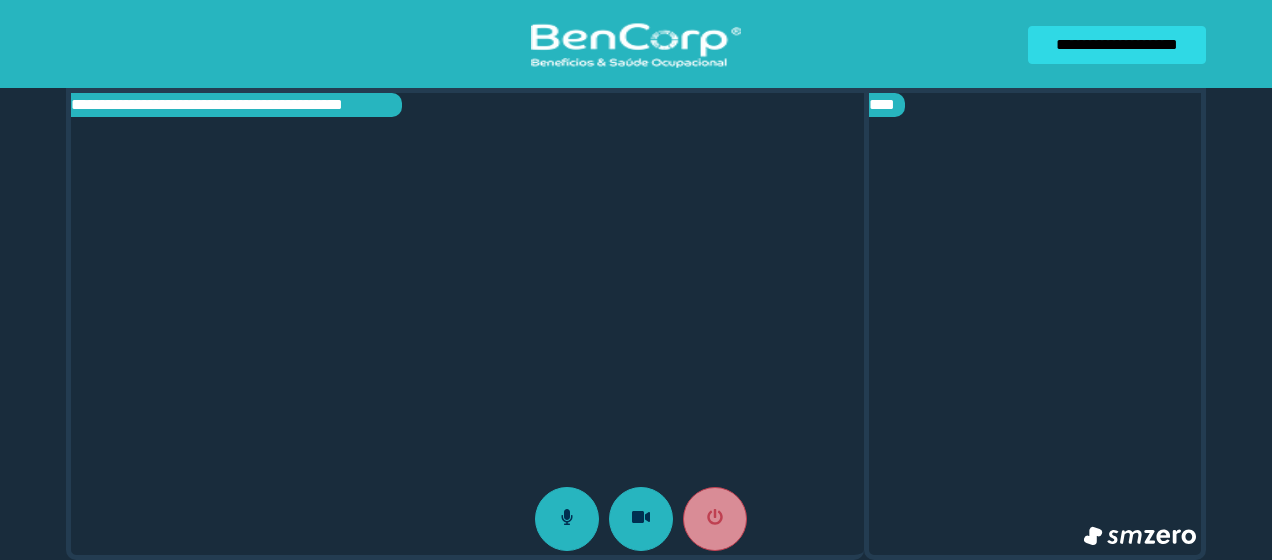 click at bounding box center (467, 324) 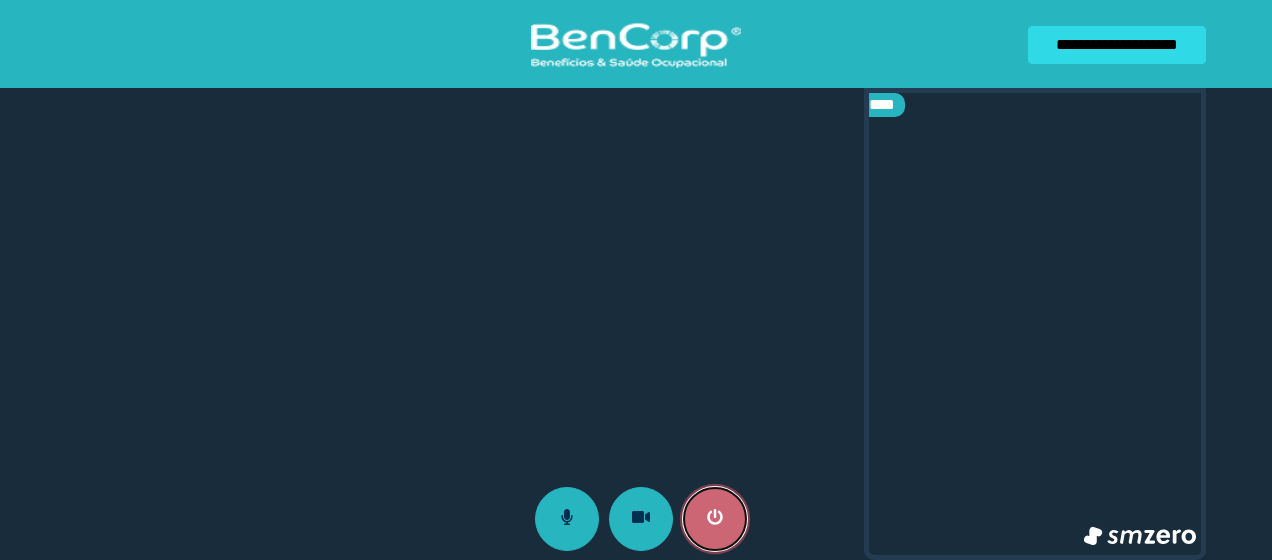 click at bounding box center [715, 519] 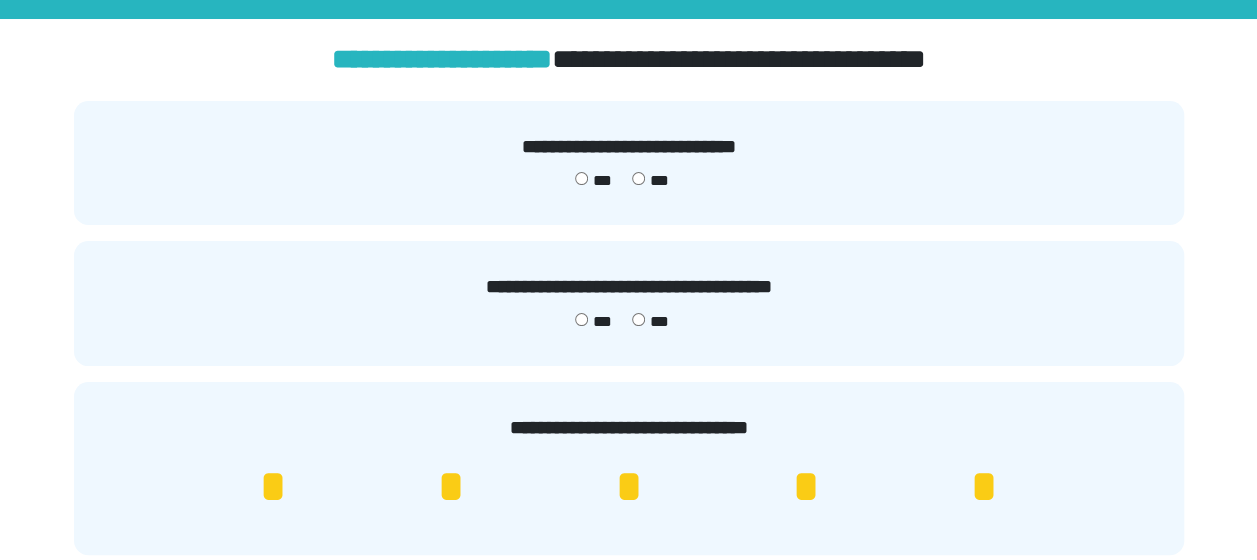 scroll, scrollTop: 100, scrollLeft: 0, axis: vertical 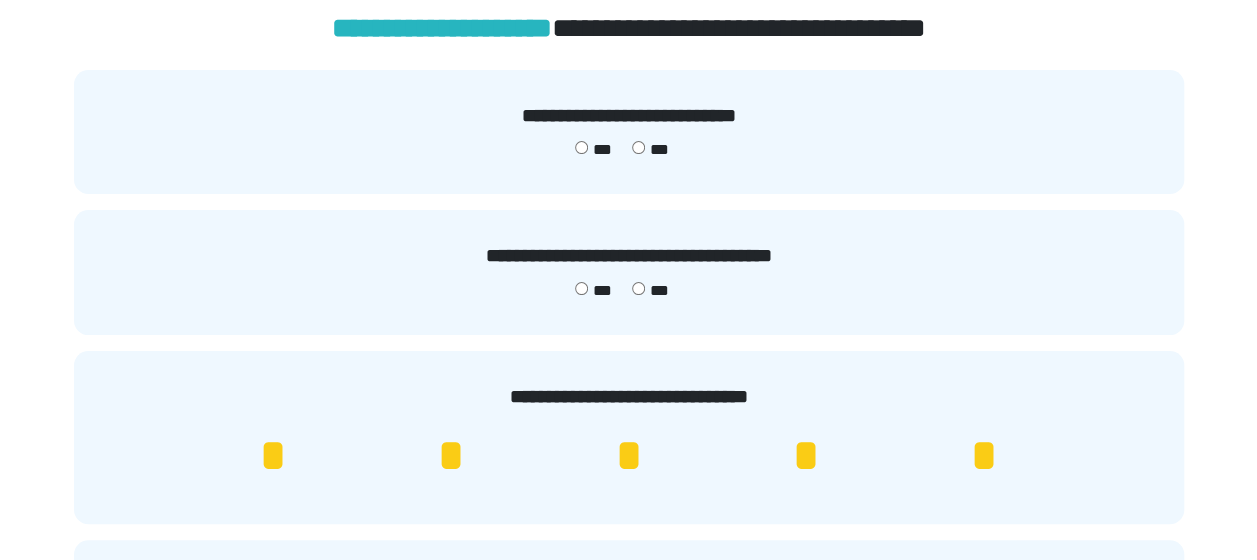 click on "**********" at bounding box center [629, 272] 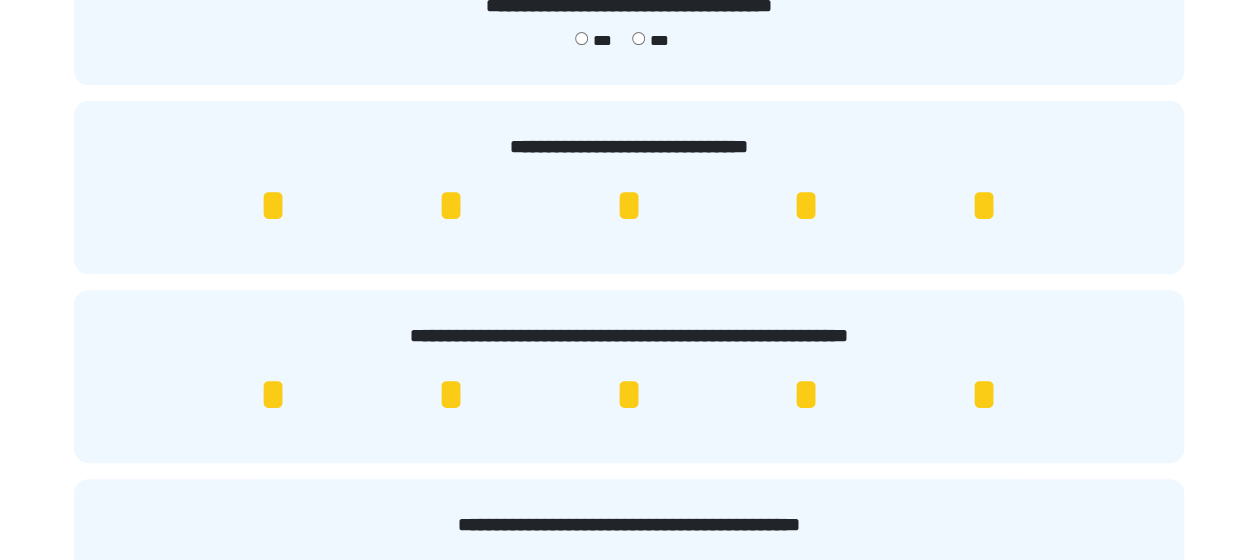 scroll, scrollTop: 500, scrollLeft: 0, axis: vertical 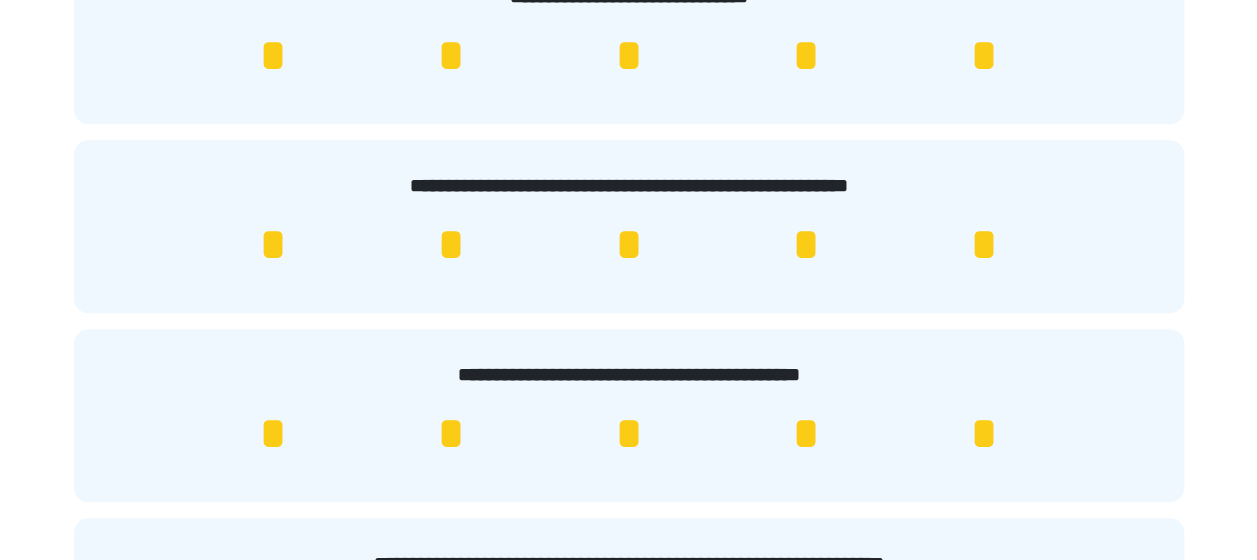 click on "*" at bounding box center (984, 245) 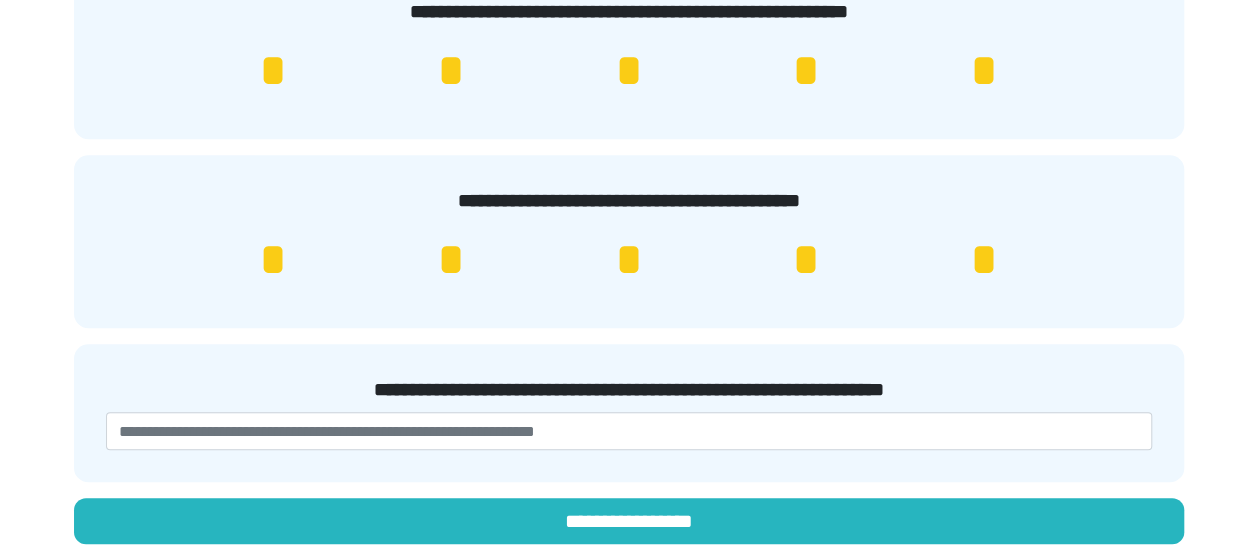 scroll, scrollTop: 674, scrollLeft: 0, axis: vertical 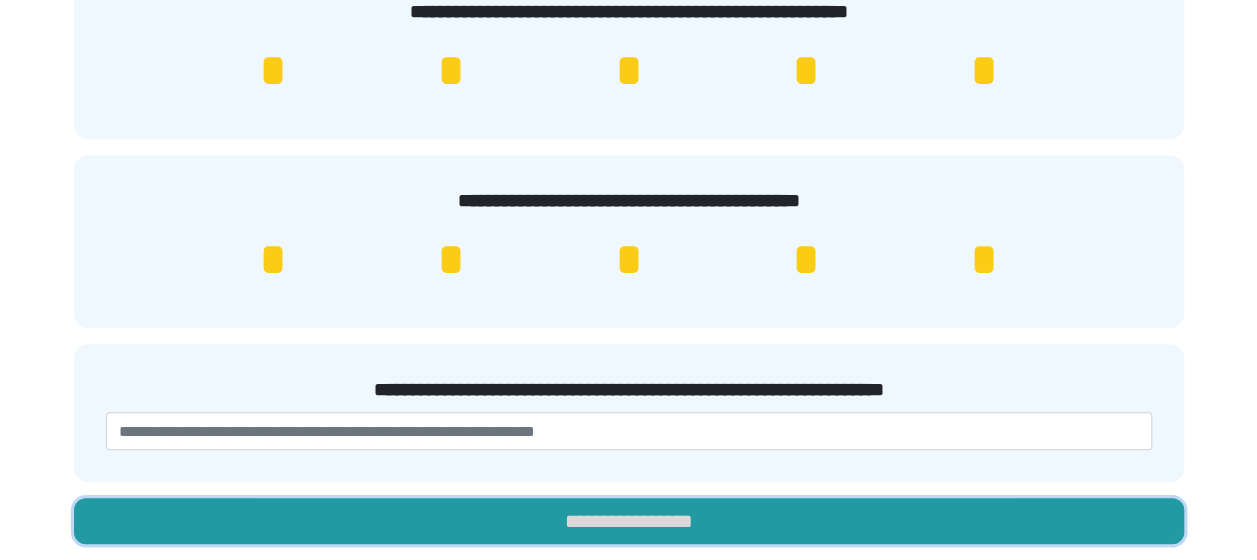 click on "**********" at bounding box center [629, 521] 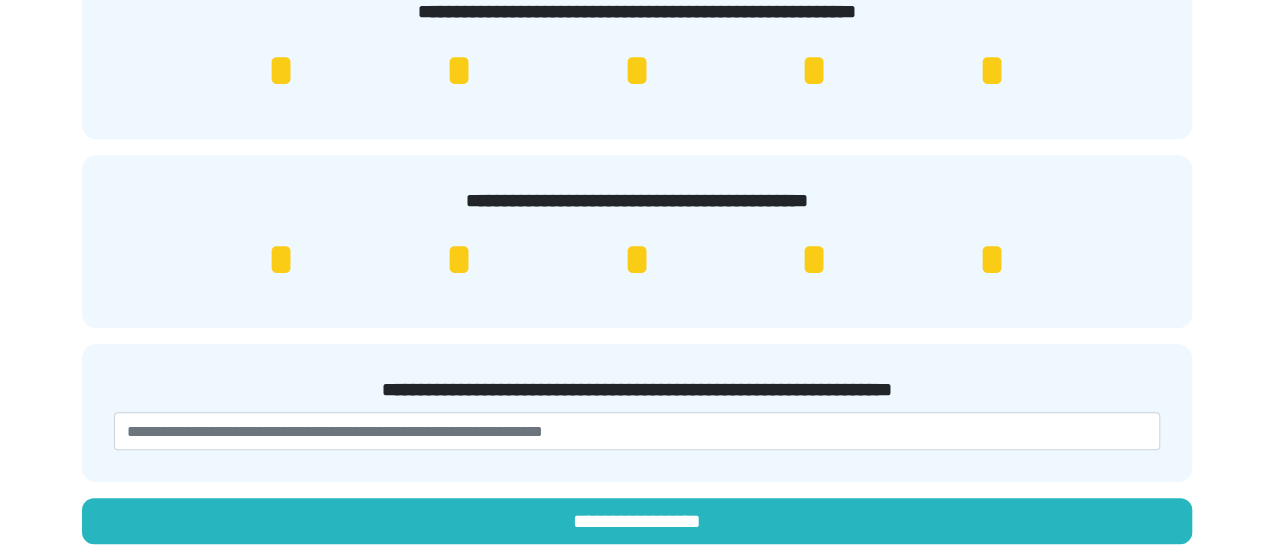 scroll, scrollTop: 0, scrollLeft: 0, axis: both 